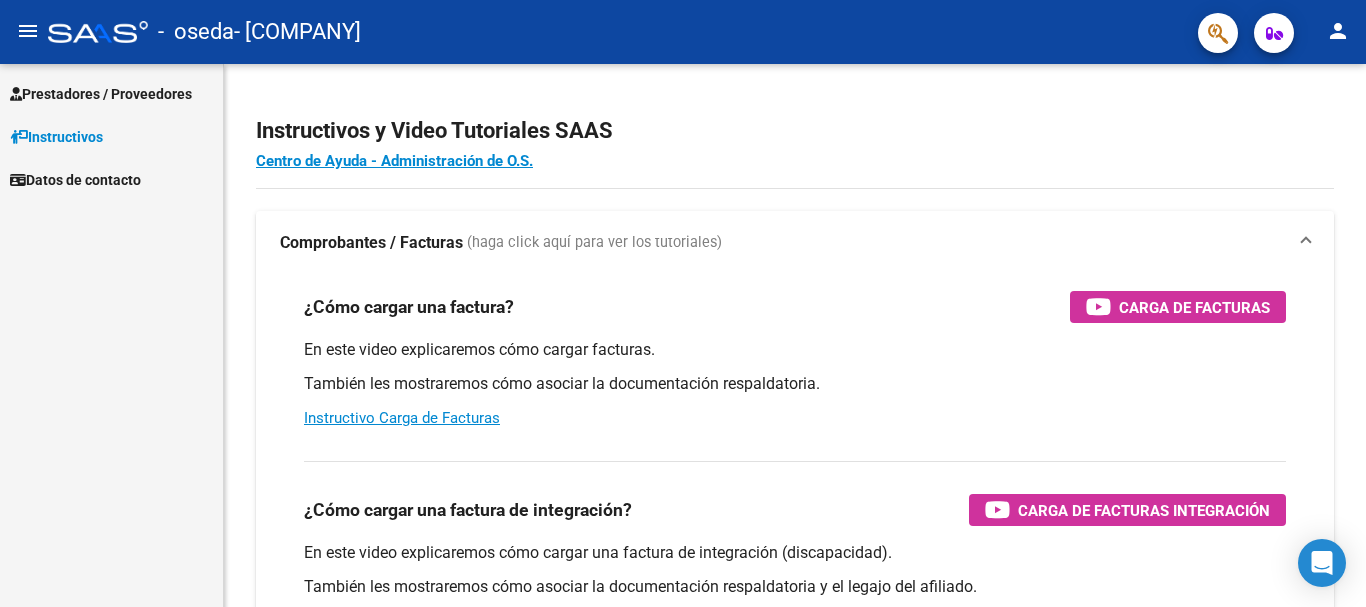 scroll, scrollTop: 0, scrollLeft: 0, axis: both 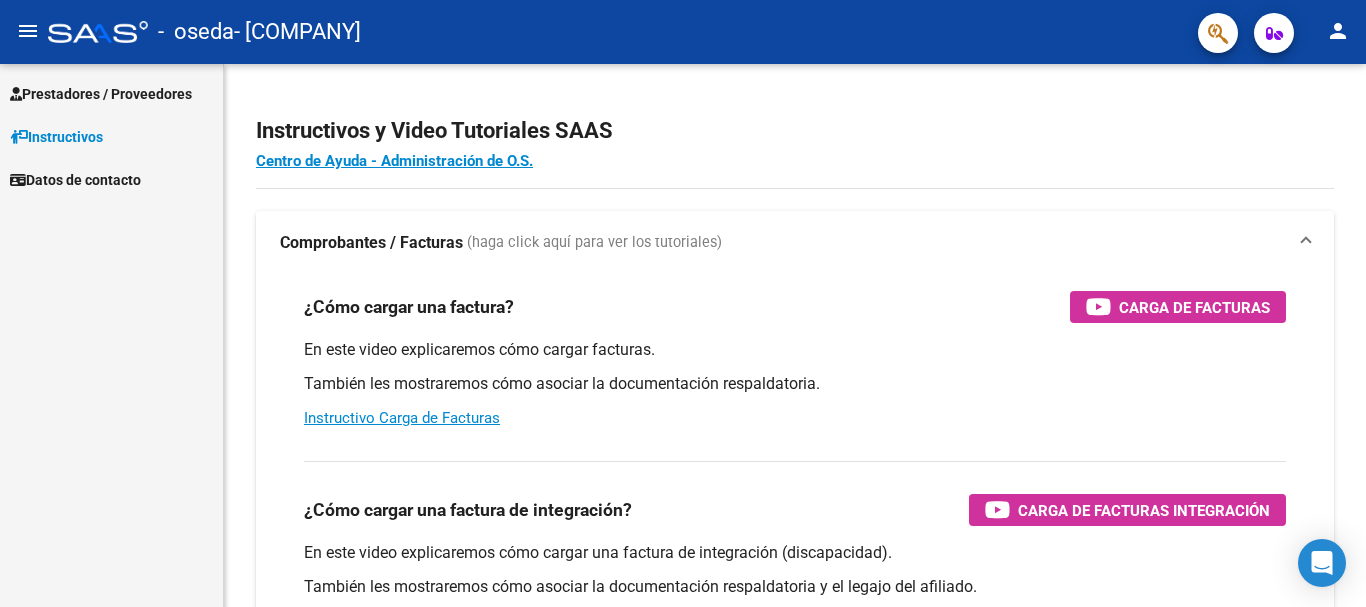 click on "Prestadores / Proveedores" at bounding box center [101, 94] 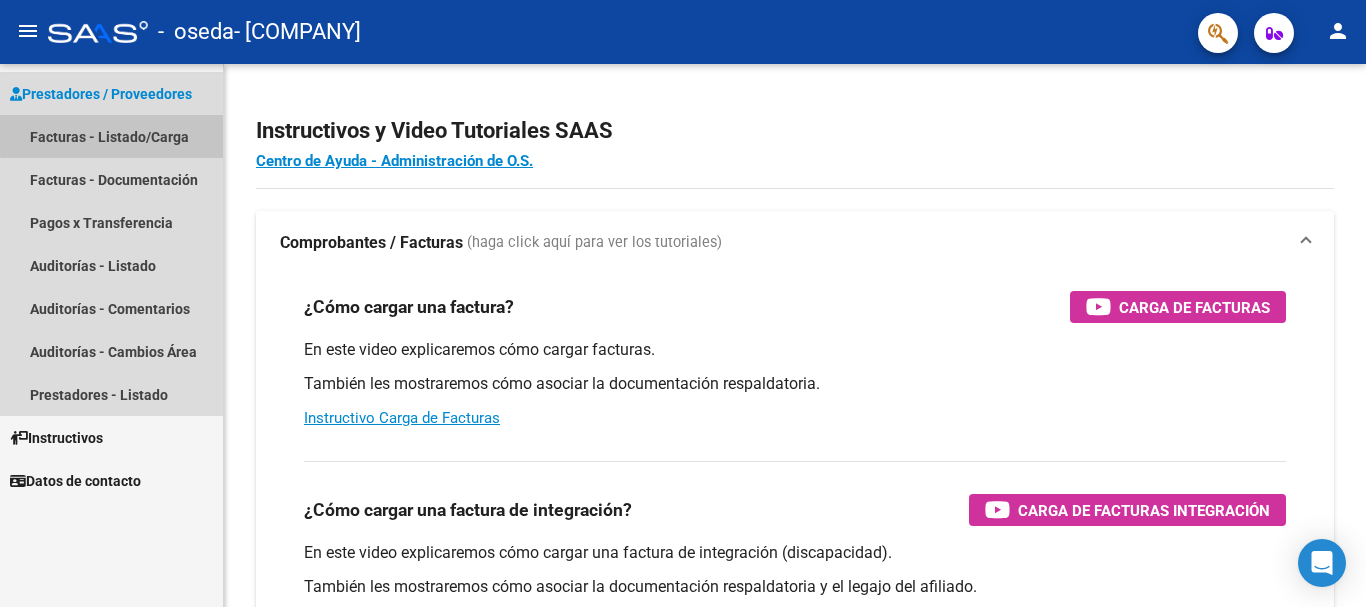 click on "Facturas - Listado/Carga" at bounding box center [111, 136] 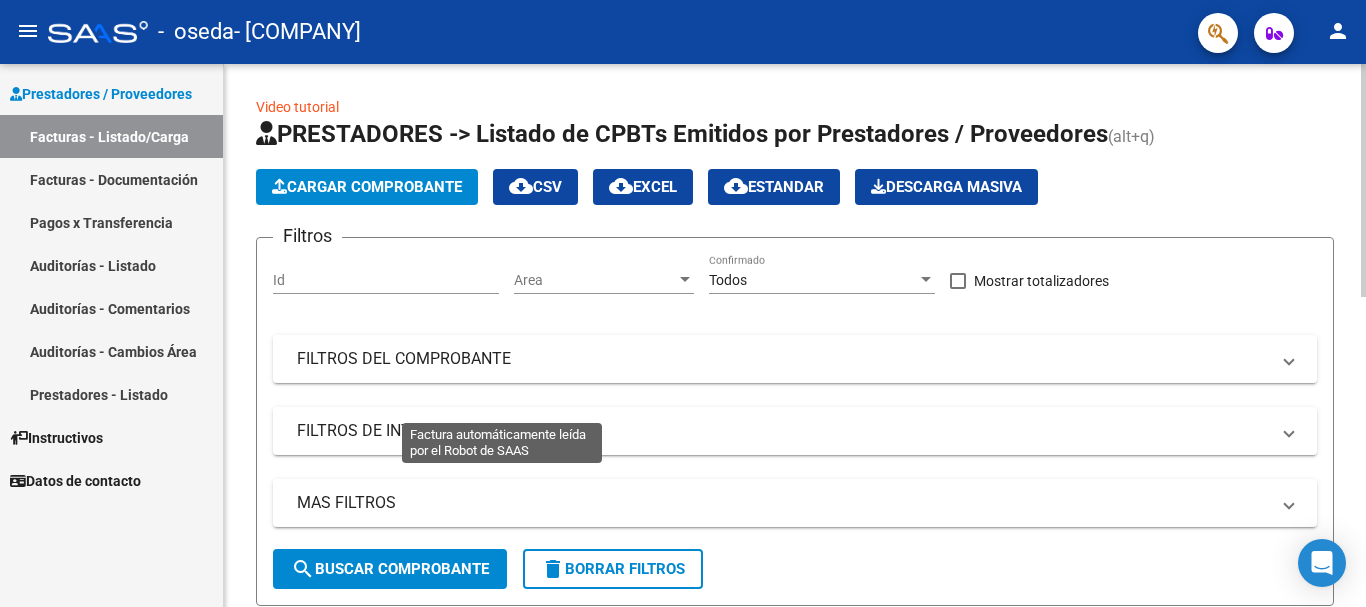 scroll, scrollTop: 500, scrollLeft: 0, axis: vertical 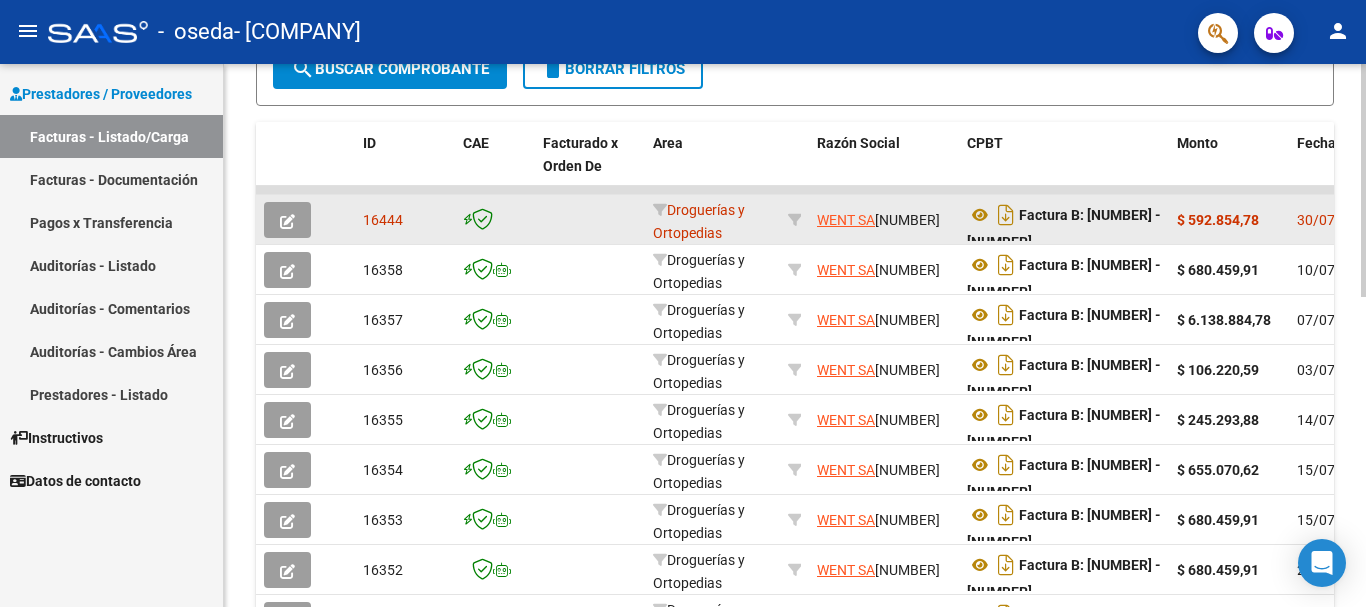 click 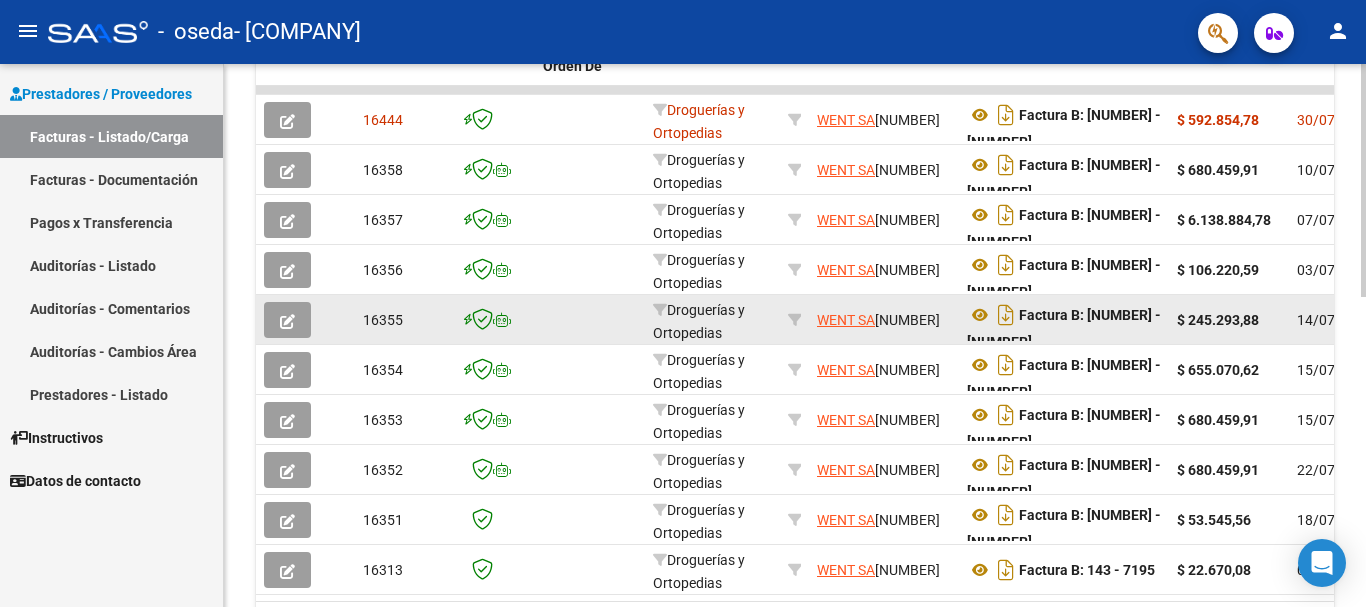 scroll, scrollTop: 400, scrollLeft: 0, axis: vertical 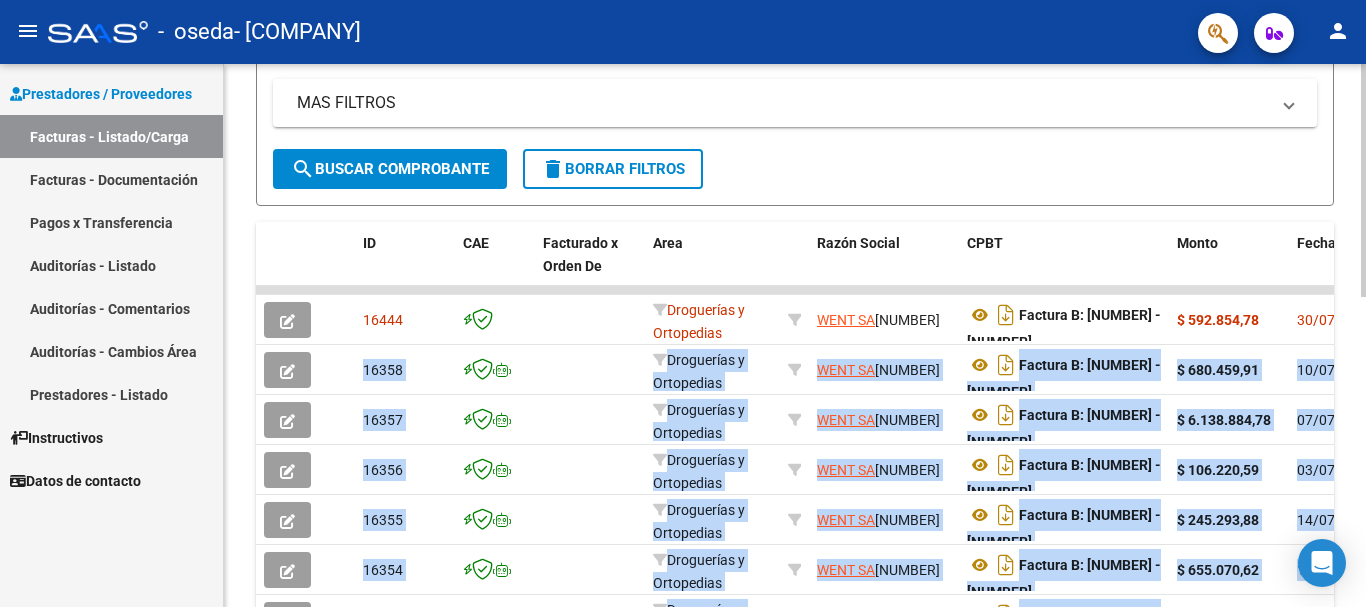 drag, startPoint x: 1331, startPoint y: 319, endPoint x: 1365, endPoint y: 319, distance: 34 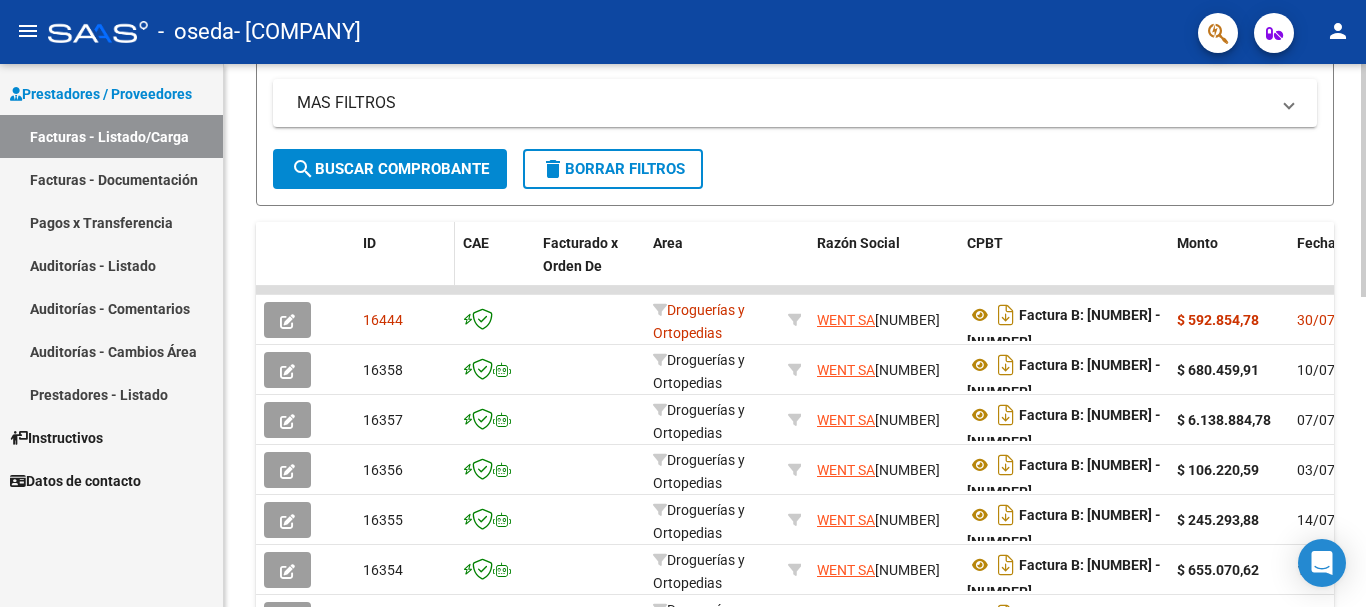 click on "ID" 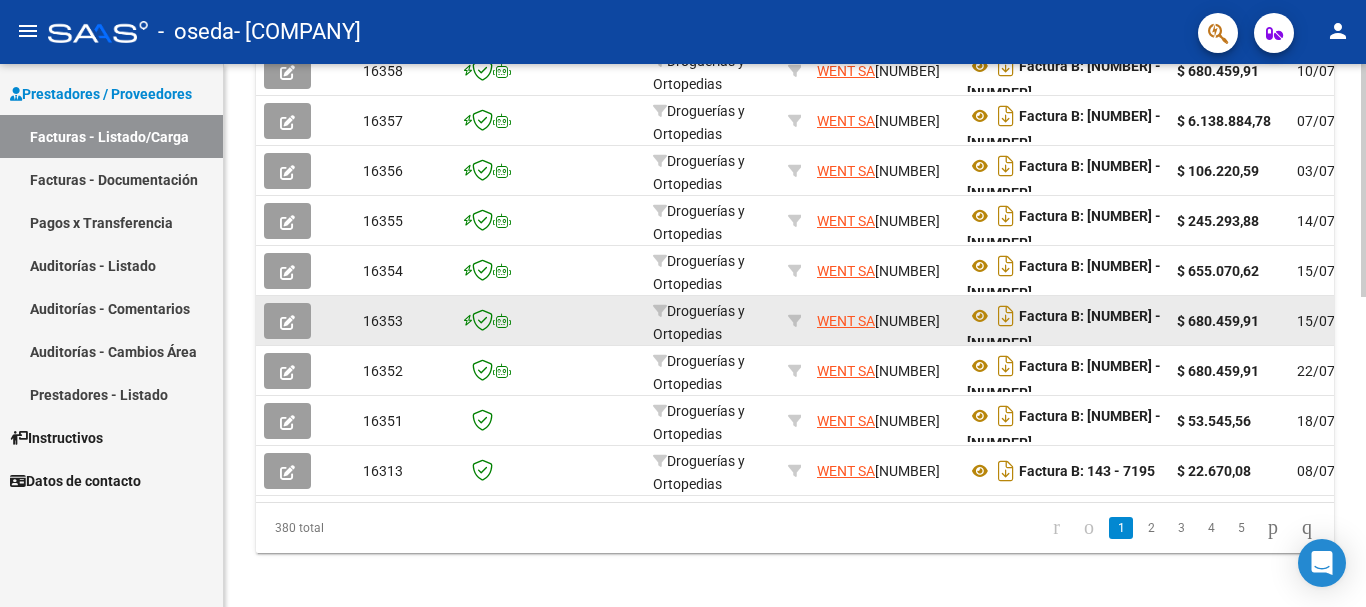 scroll, scrollTop: 725, scrollLeft: 0, axis: vertical 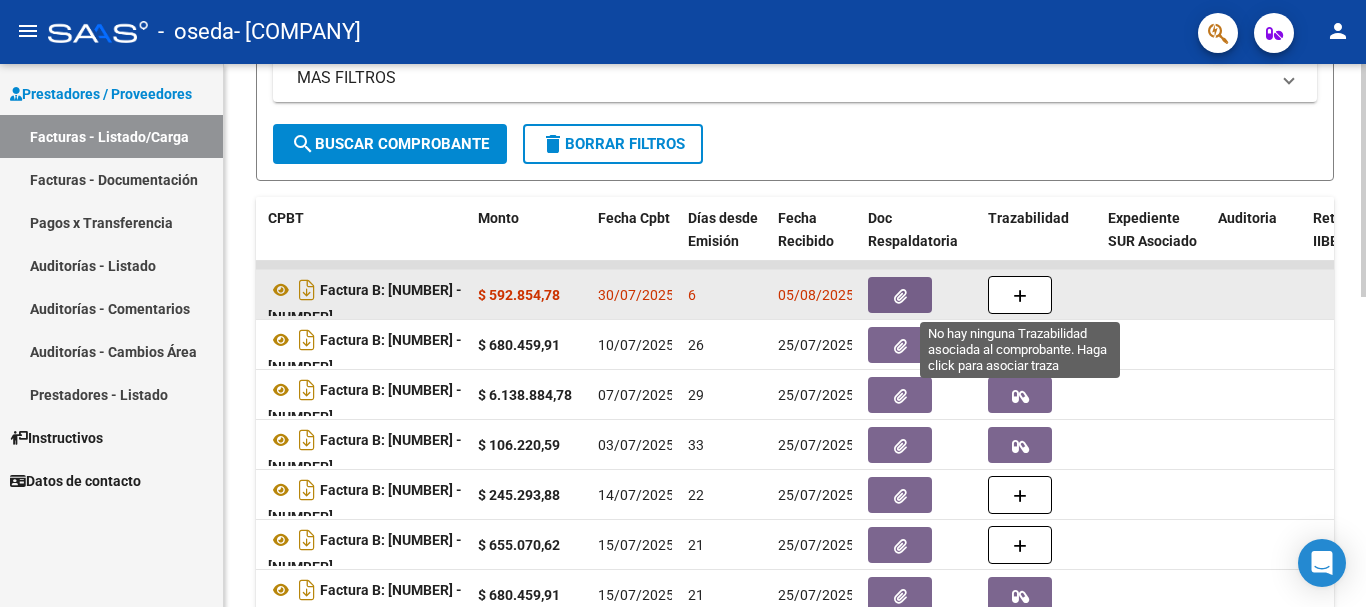 click 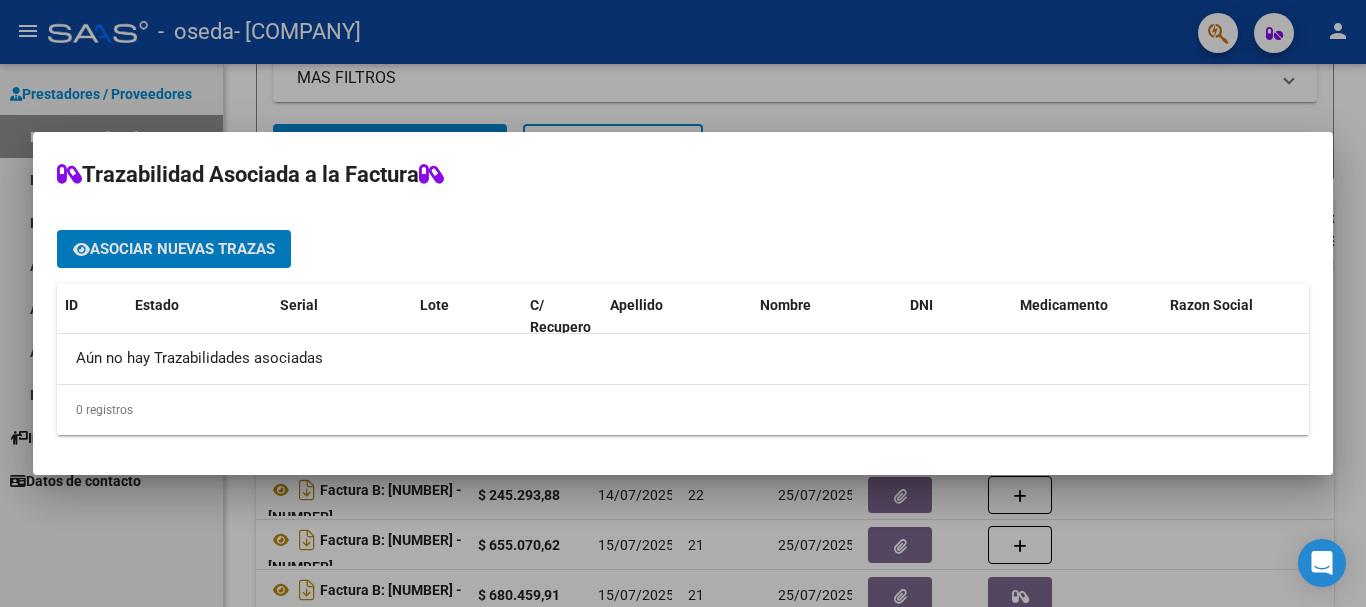 click on "Asociar nuevas trazas" at bounding box center (182, 250) 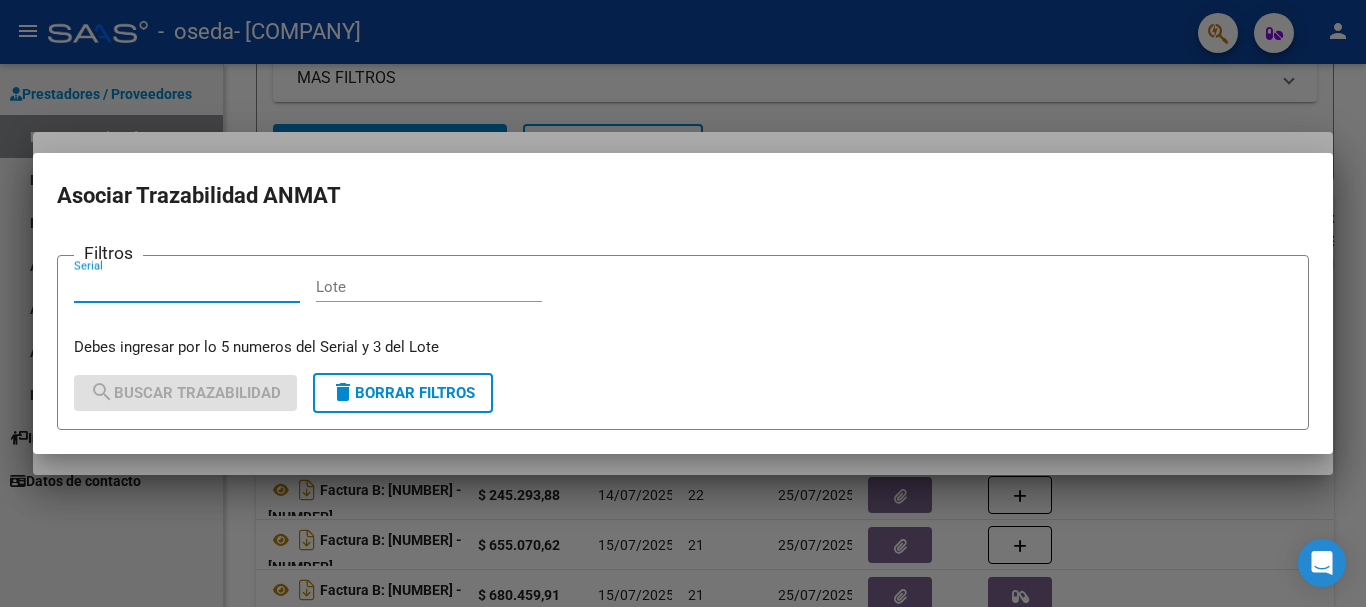 click on "Serial" at bounding box center (187, 287) 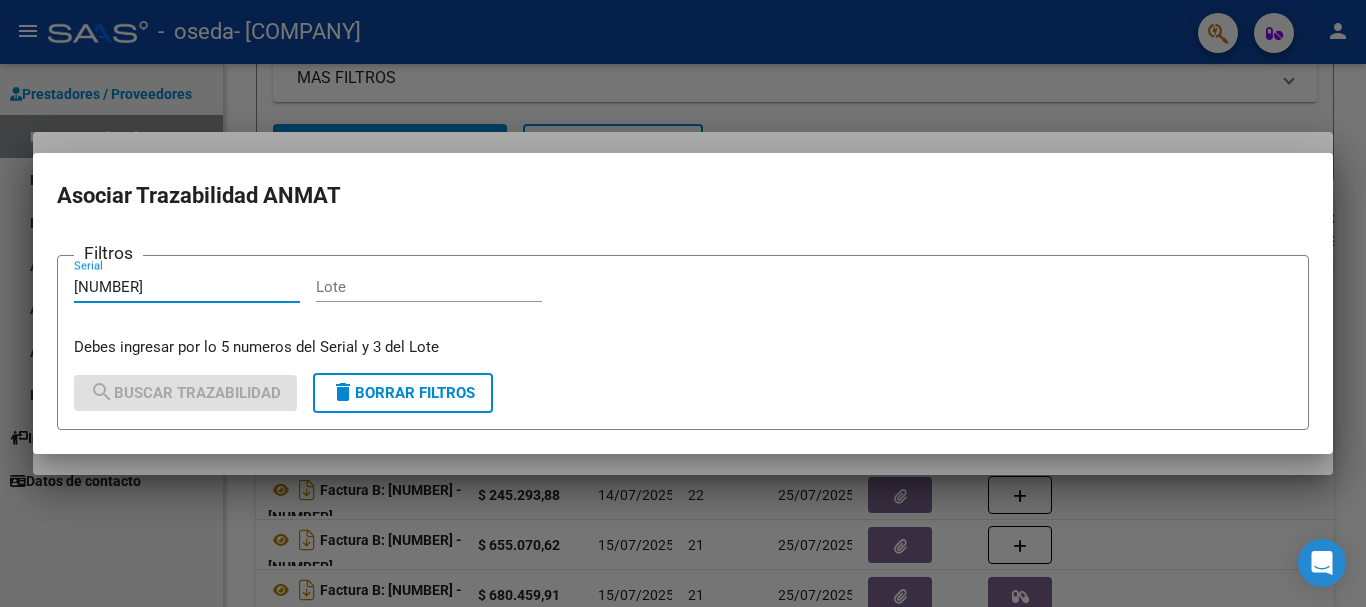type on "[NUMBER]" 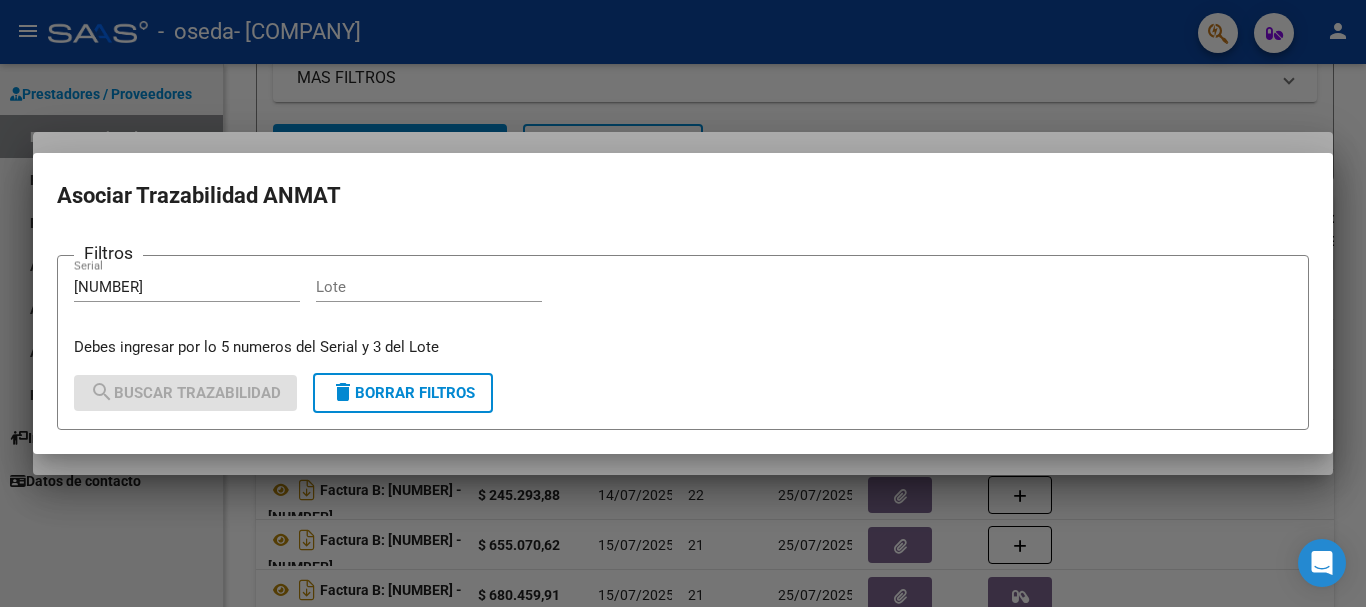 click on "Lote" at bounding box center [429, 287] 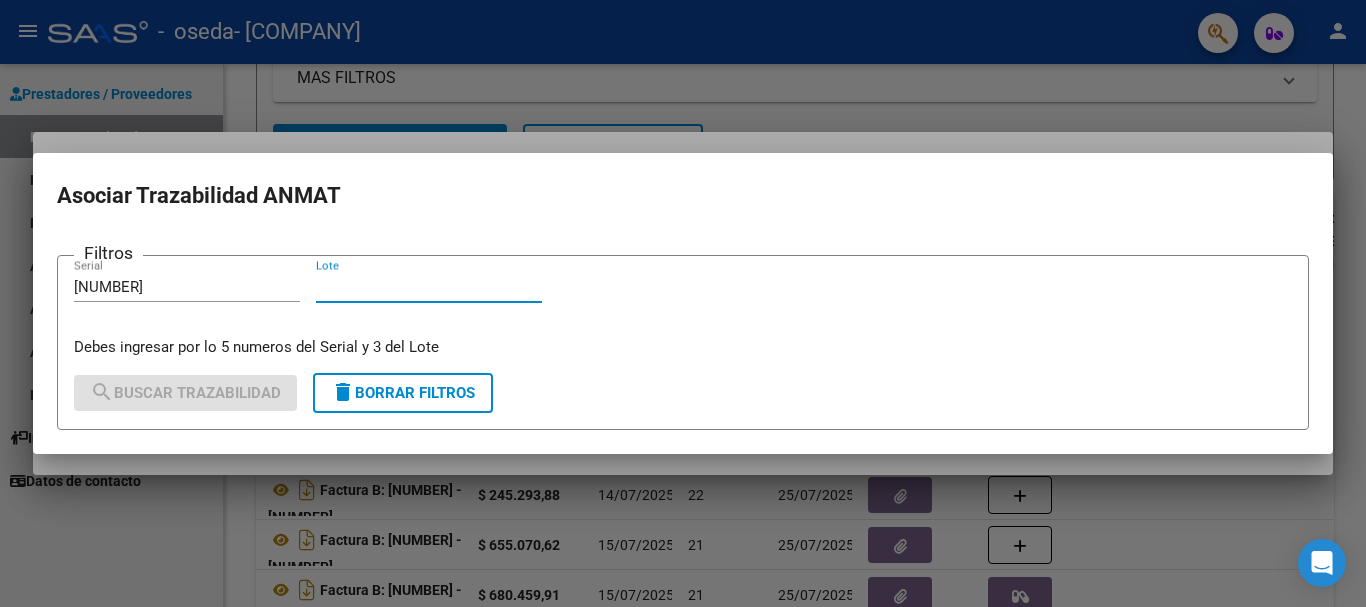 click on "Lote" at bounding box center (429, 287) 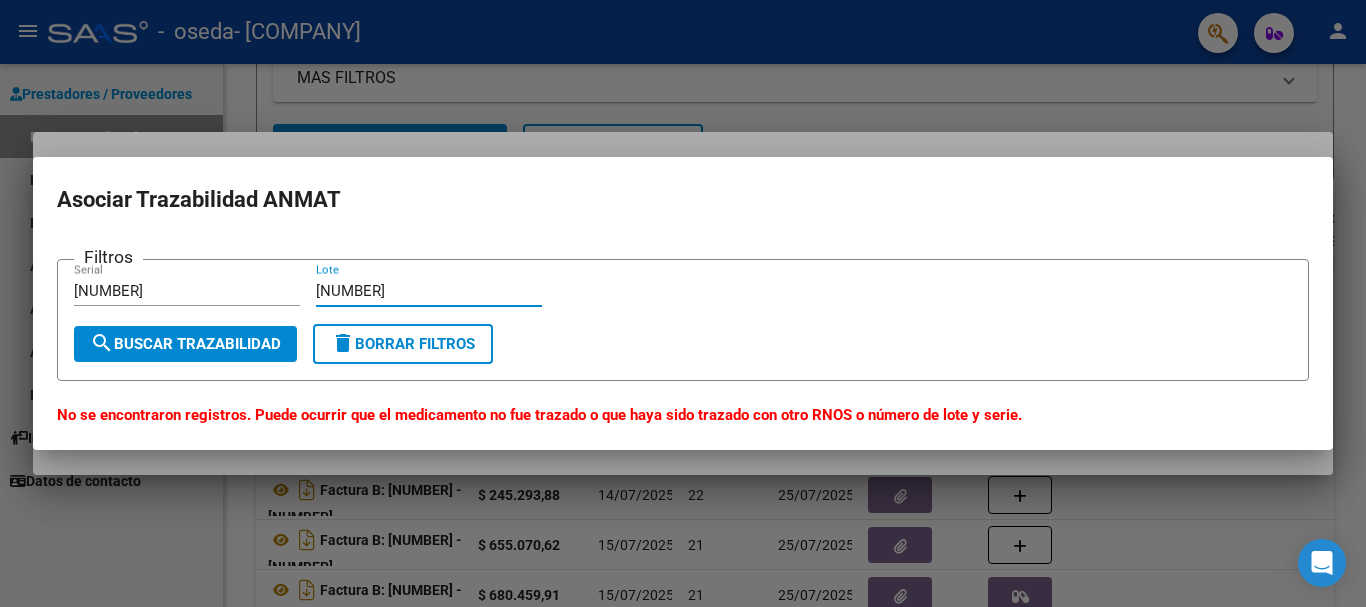 drag, startPoint x: 373, startPoint y: 293, endPoint x: 183, endPoint y: 291, distance: 190.01053 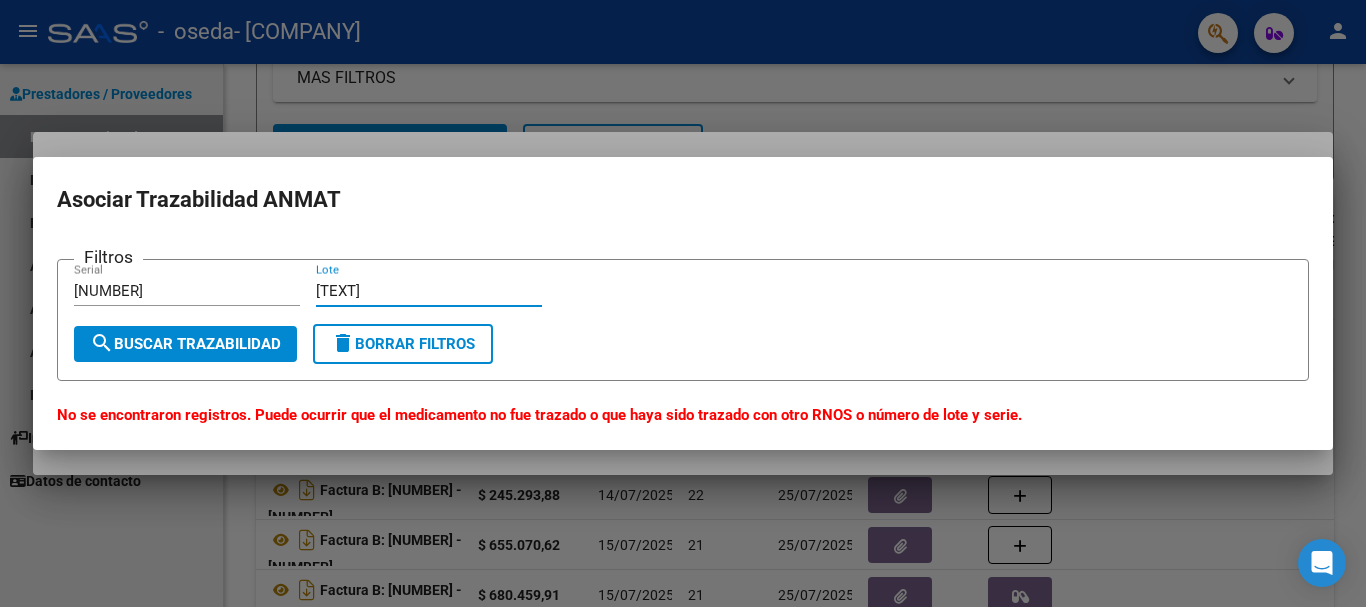 type on "[TEXT]" 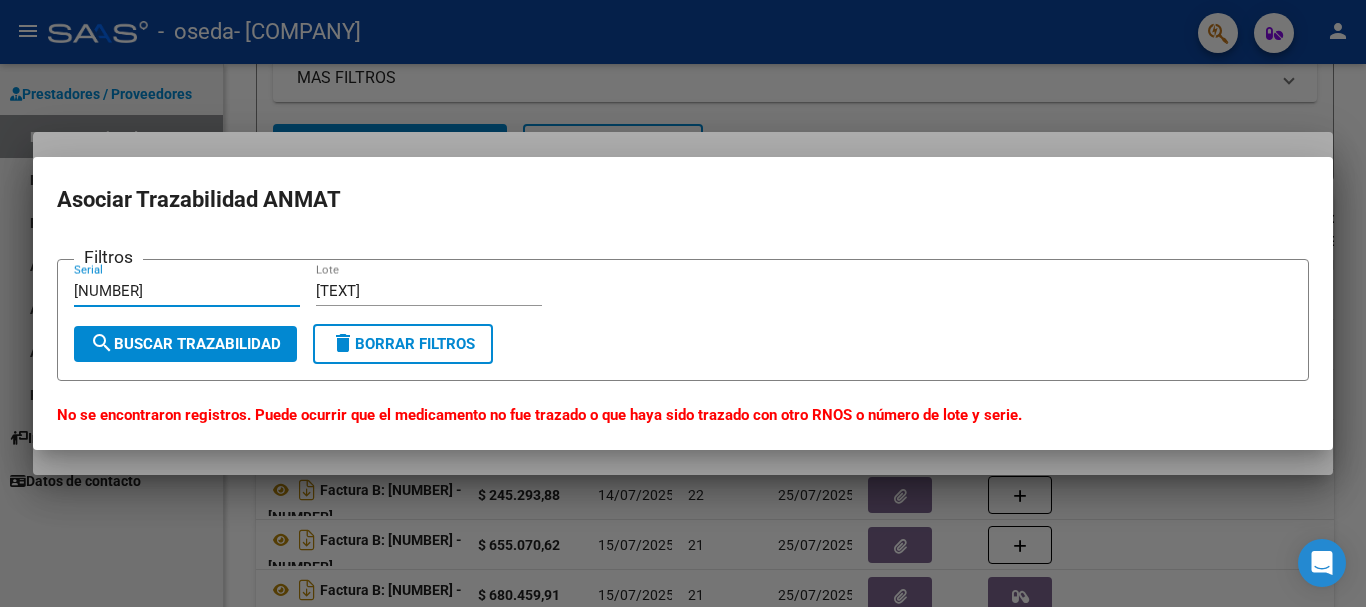 drag, startPoint x: 220, startPoint y: 288, endPoint x: 37, endPoint y: 262, distance: 184.83777 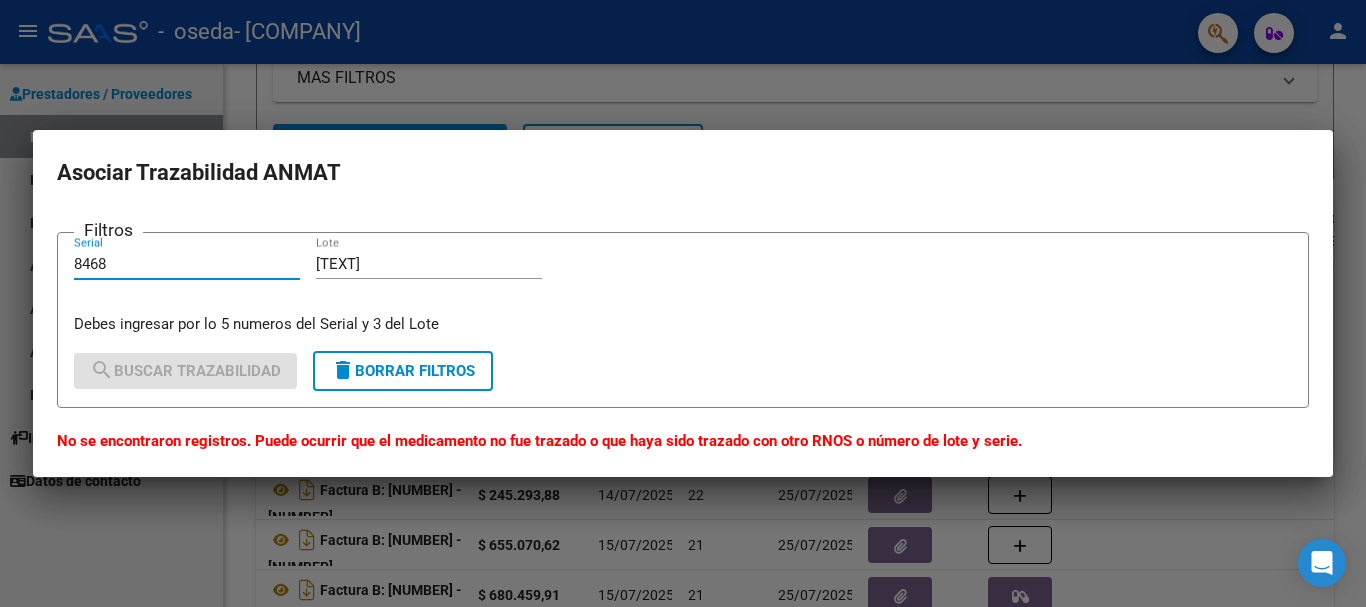 drag, startPoint x: 143, startPoint y: 266, endPoint x: 36, endPoint y: 270, distance: 107.07474 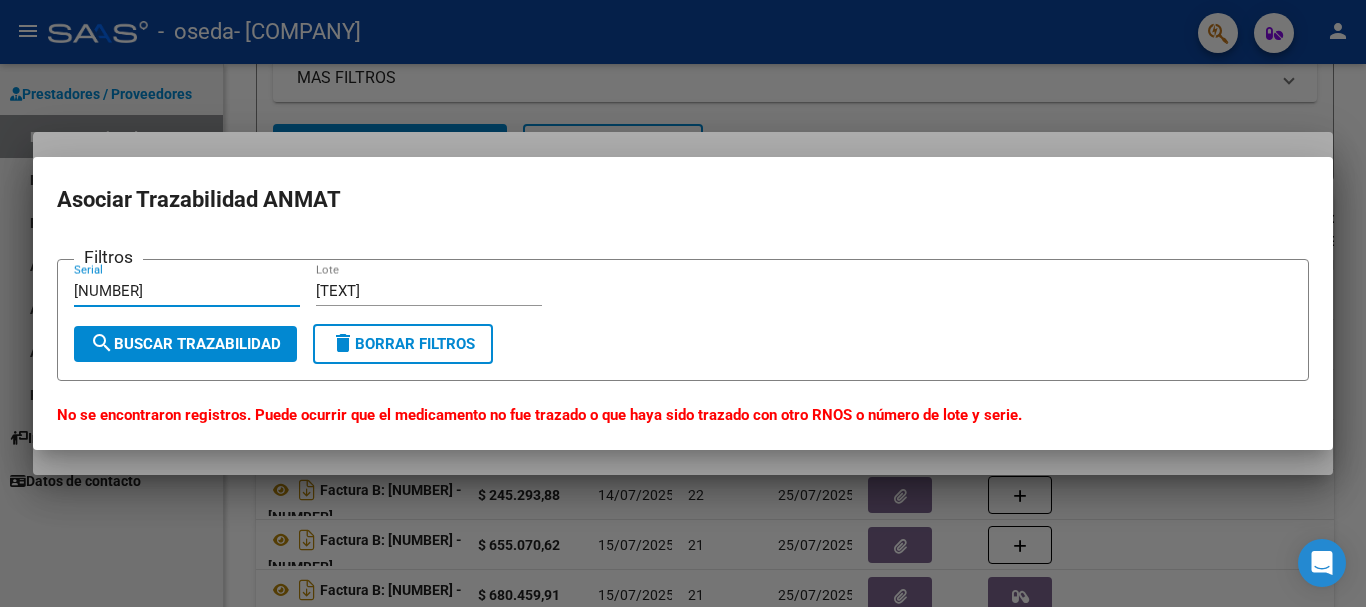 drag, startPoint x: 150, startPoint y: 291, endPoint x: 51, endPoint y: 287, distance: 99.08077 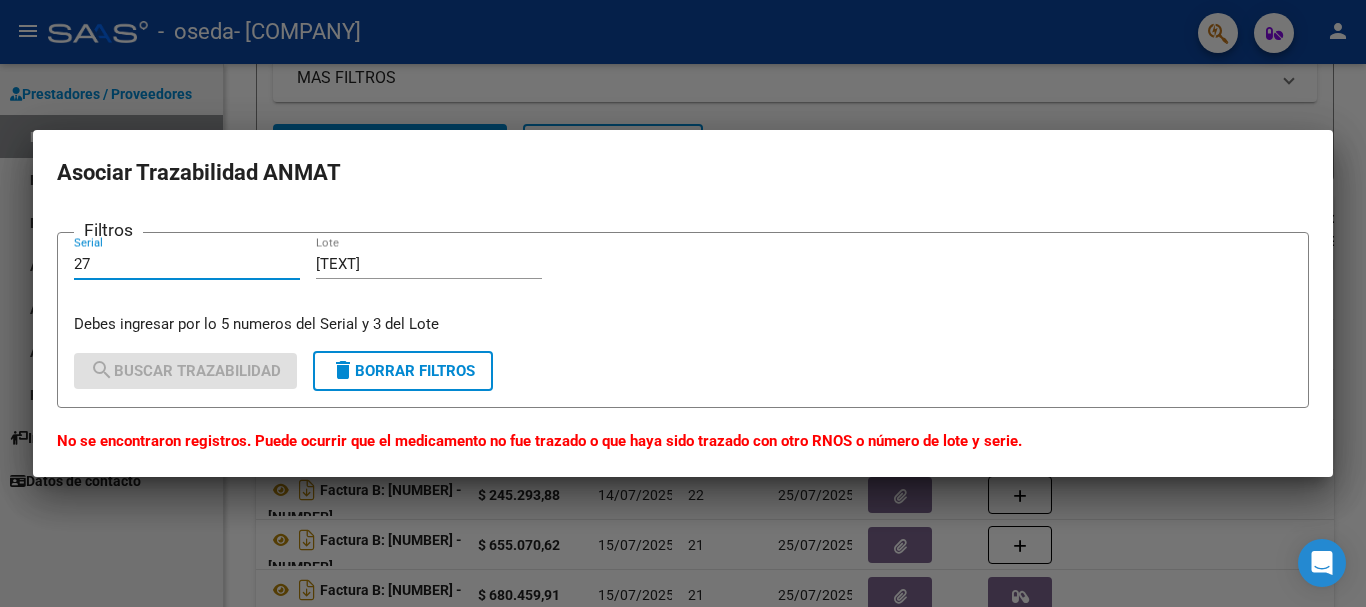 type on "2" 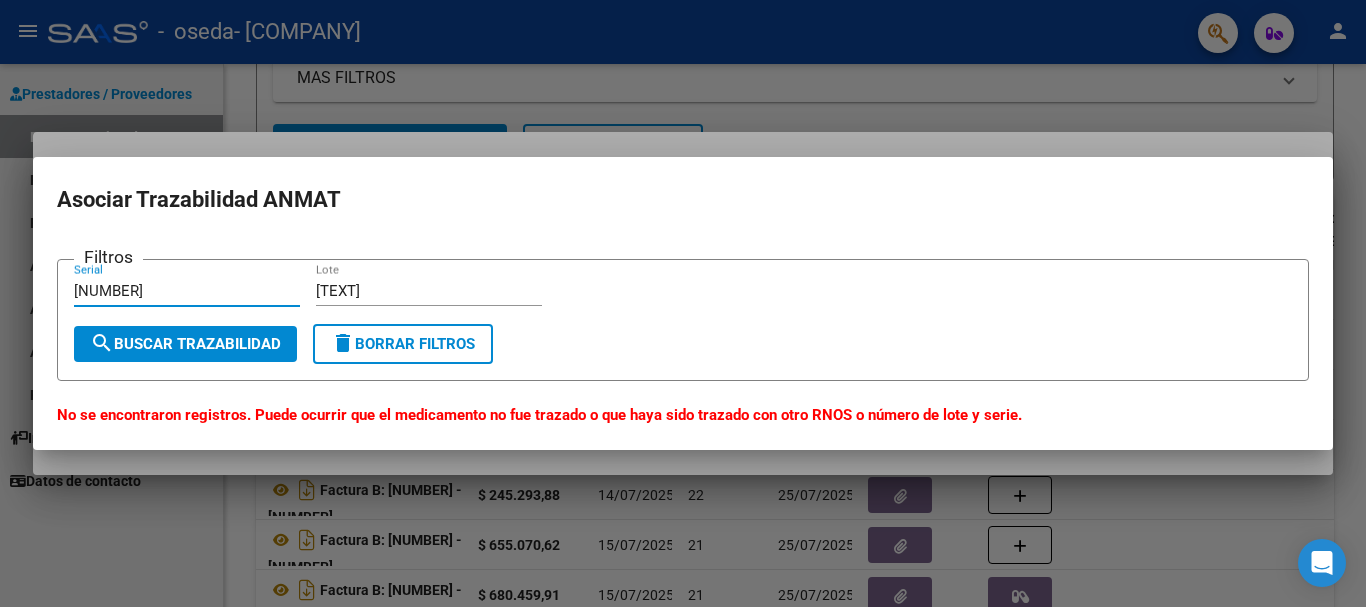 drag, startPoint x: 152, startPoint y: 302, endPoint x: 111, endPoint y: 283, distance: 45.188496 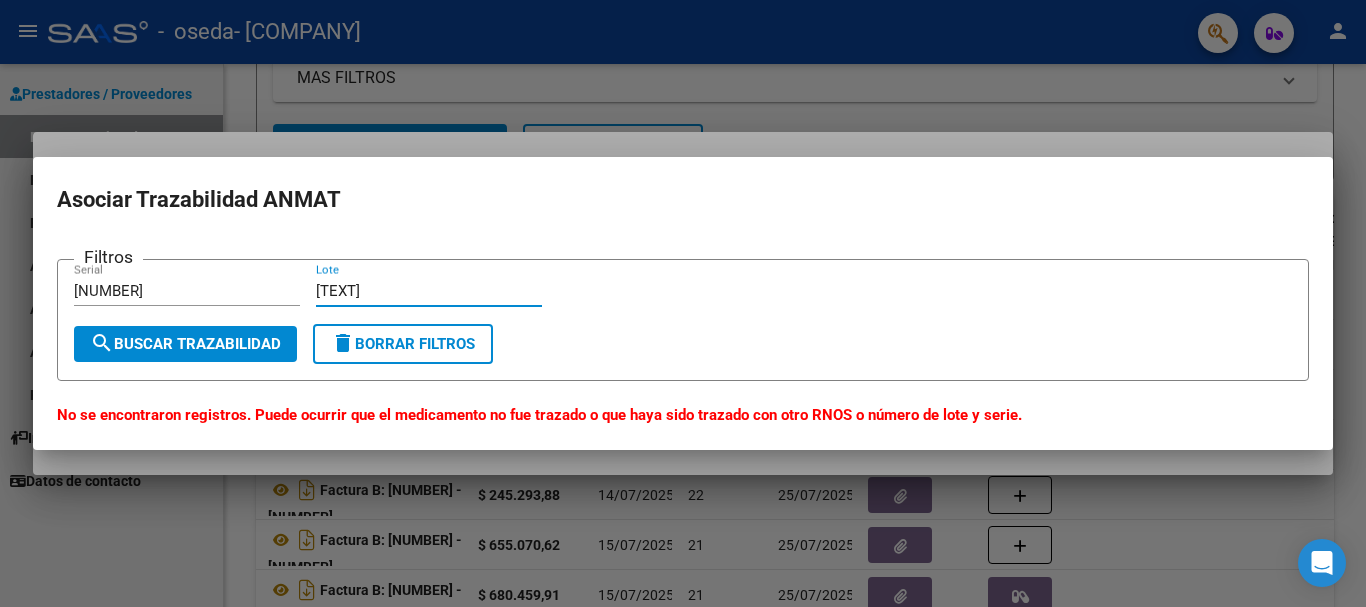 click on "[TEXT]" at bounding box center [429, 291] 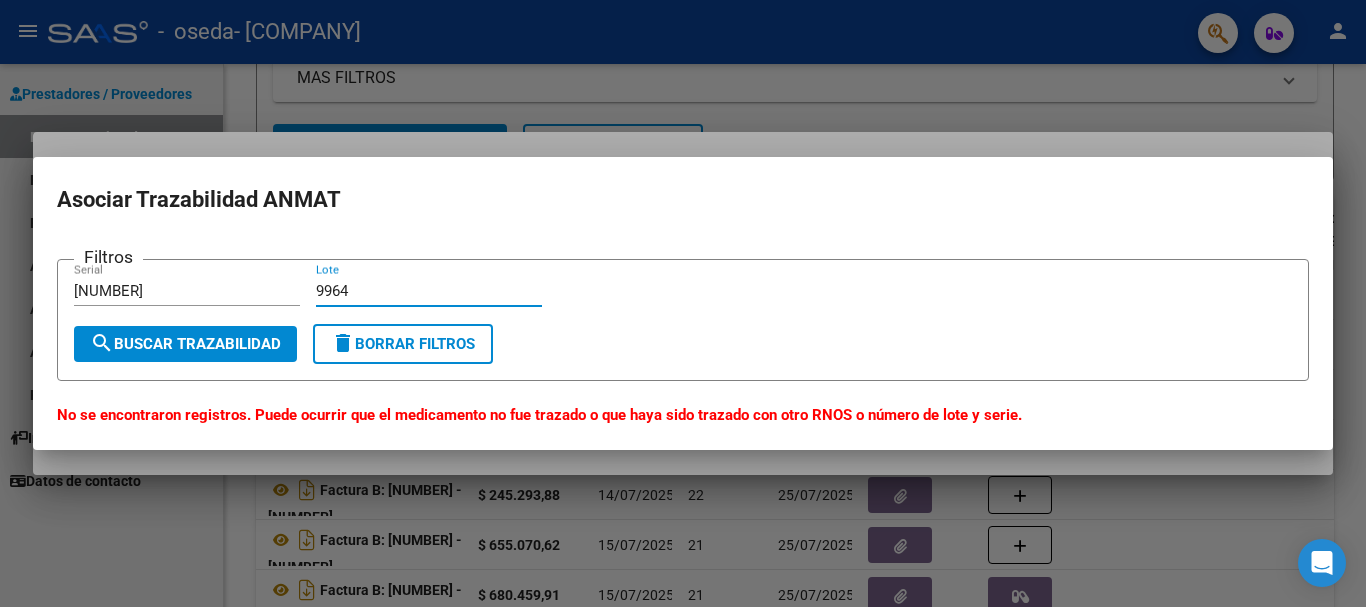 type on "9964" 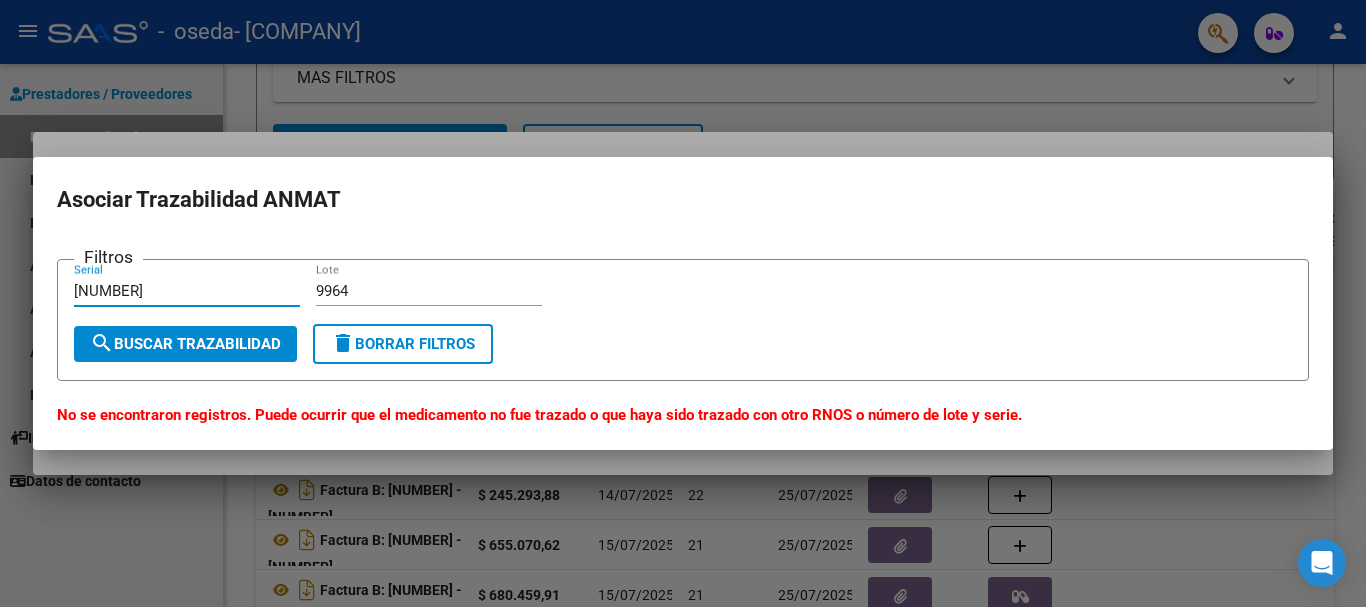 click on "[NUMBER]" at bounding box center [187, 291] 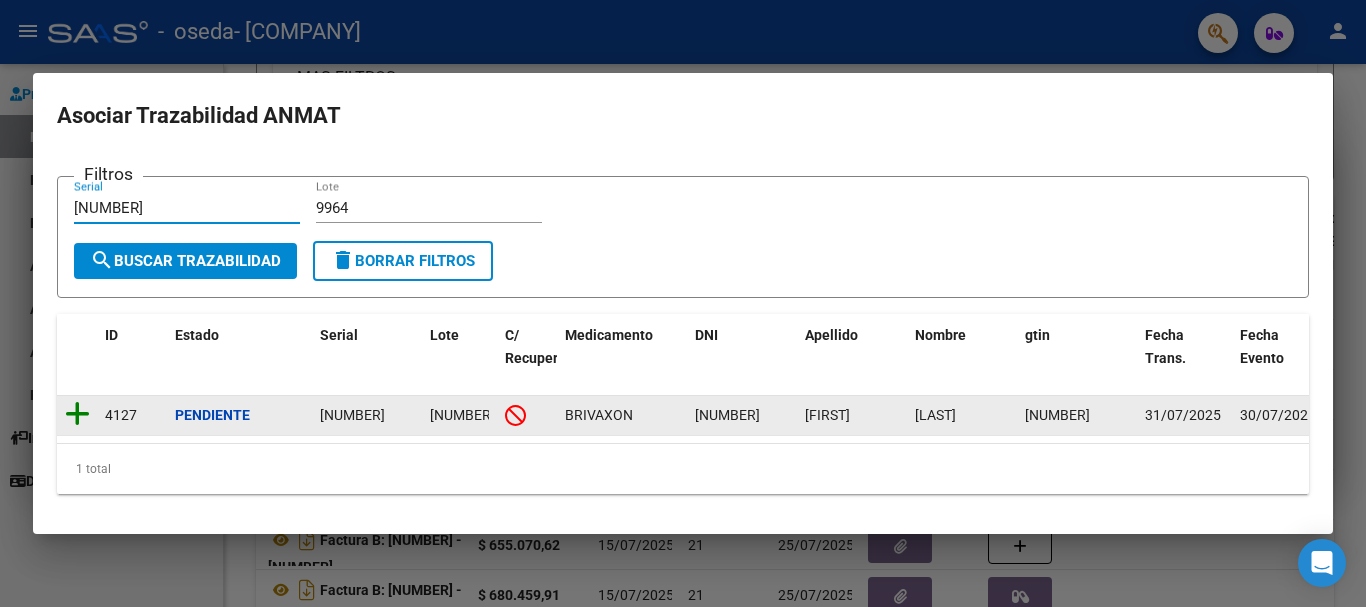 type on "[NUMBER]" 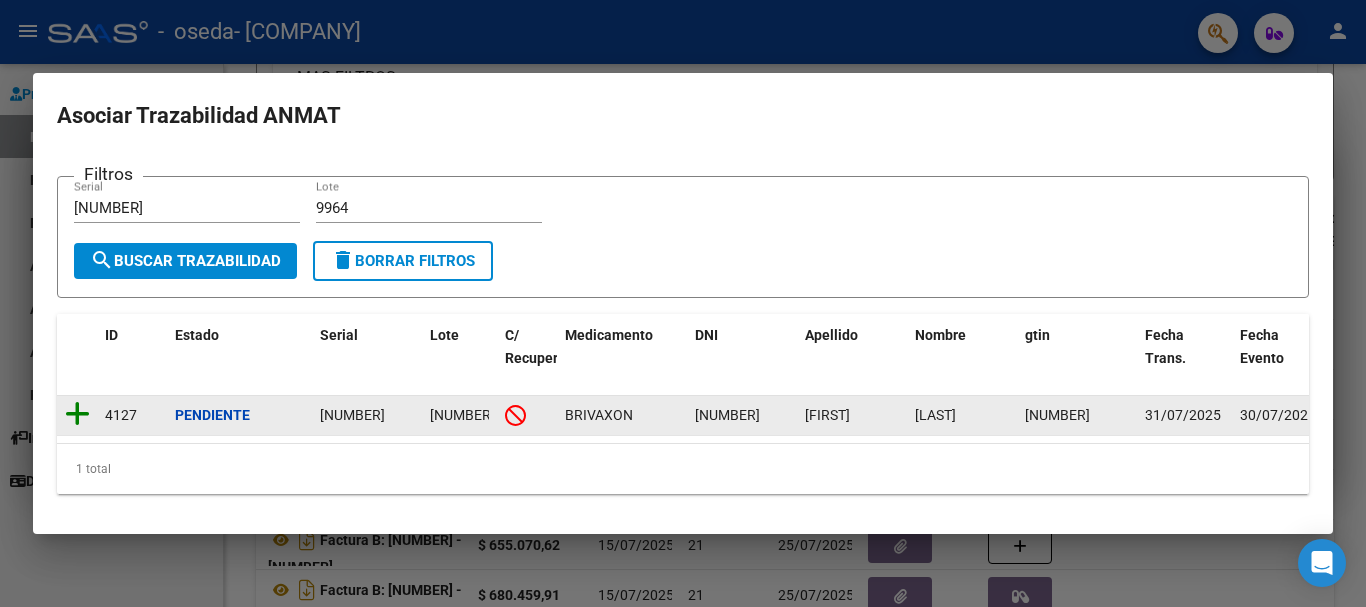 click 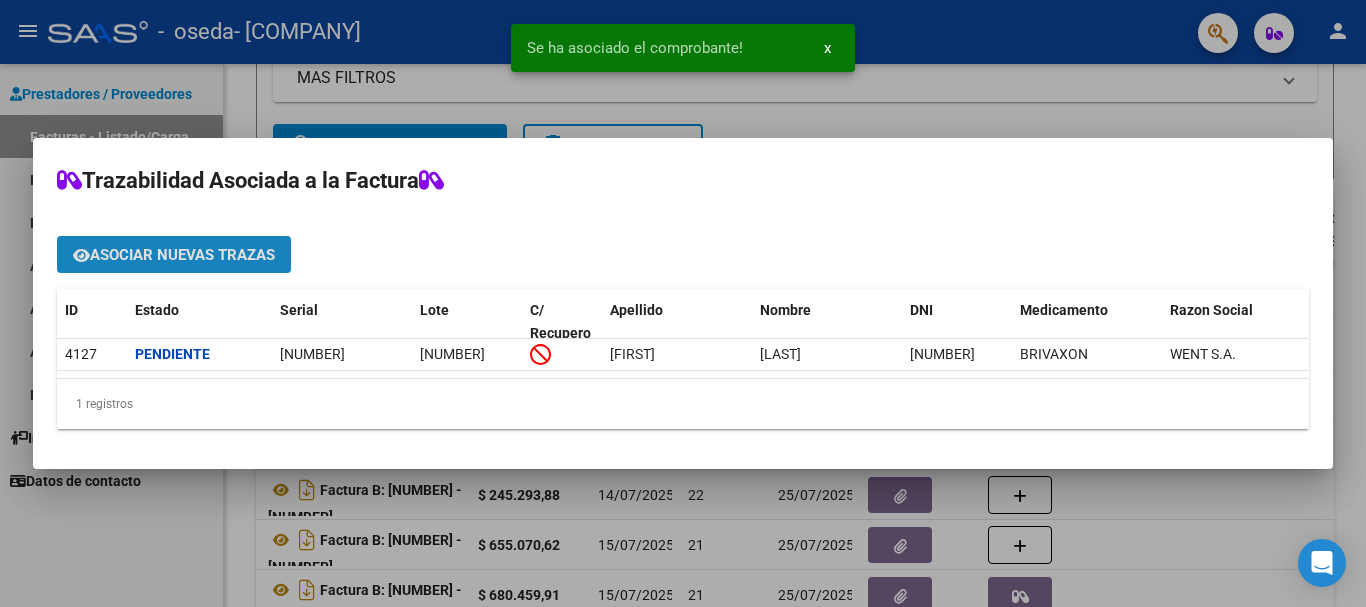 click on "Asociar nuevas trazas" at bounding box center [182, 255] 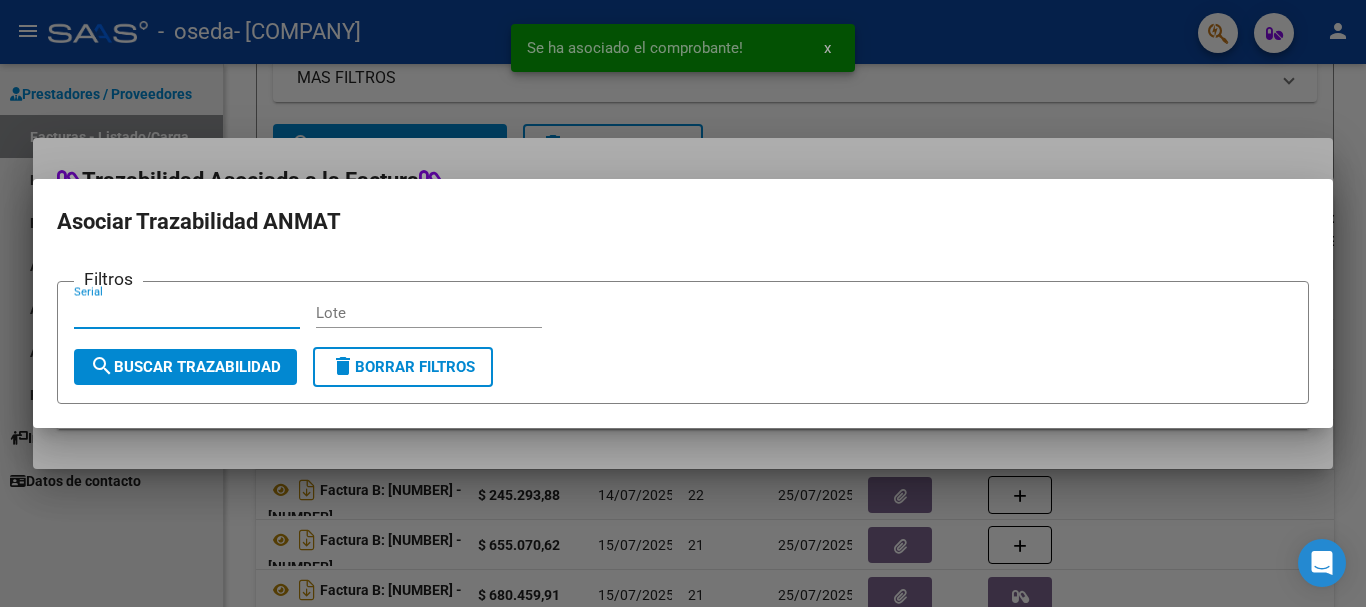 click on "Serial" at bounding box center (187, 313) 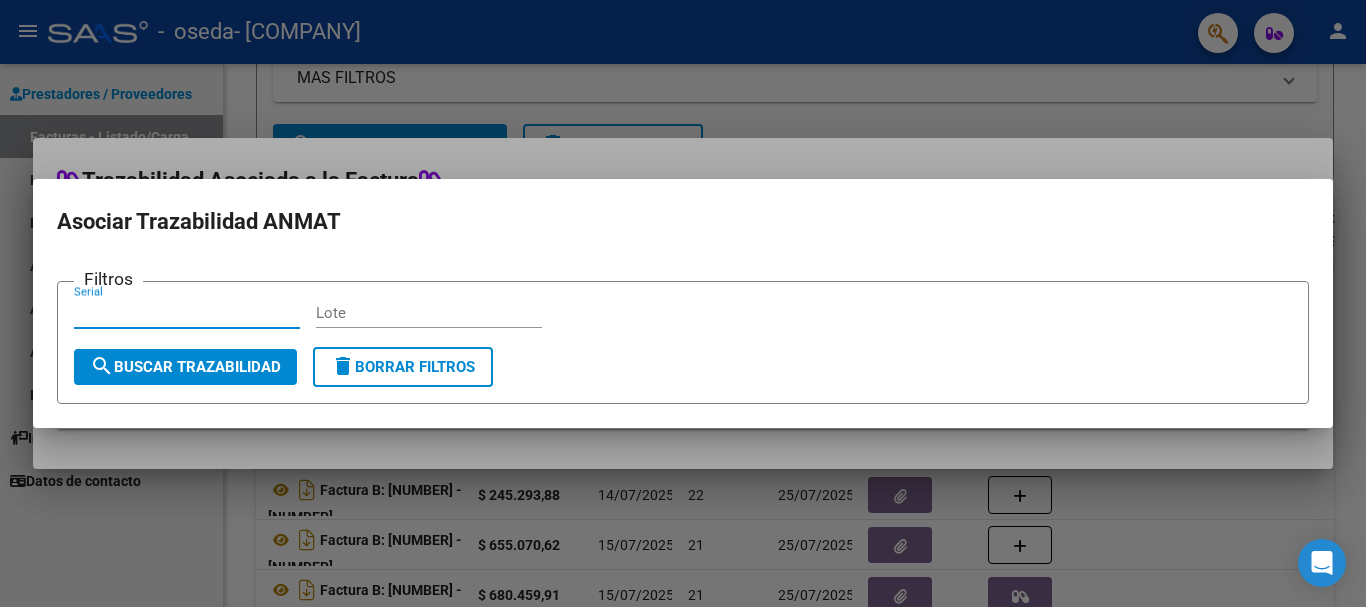 click on "Serial" at bounding box center (187, 313) 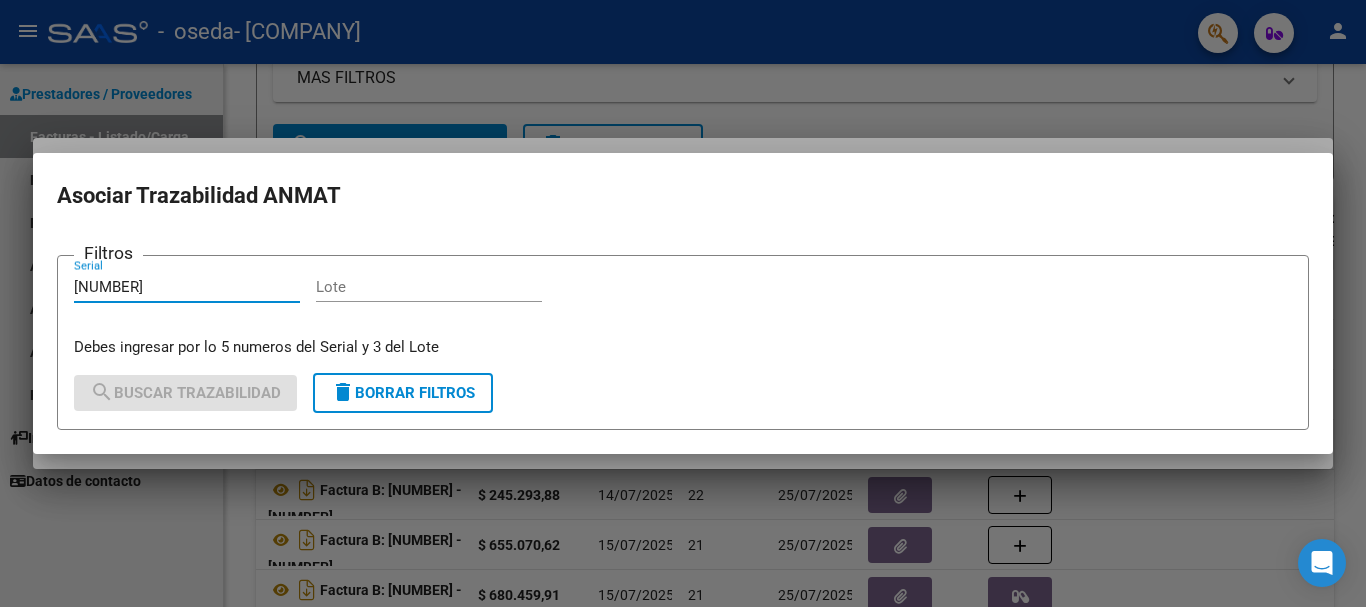 type on "[NUMBER]" 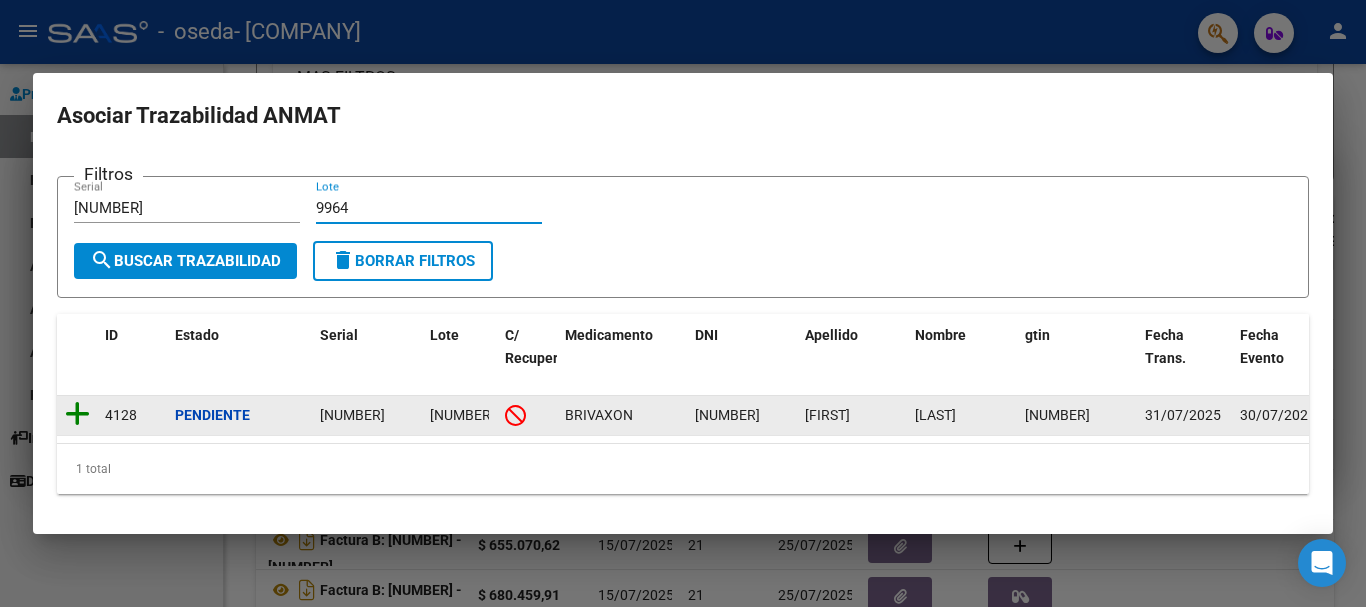 type on "9964" 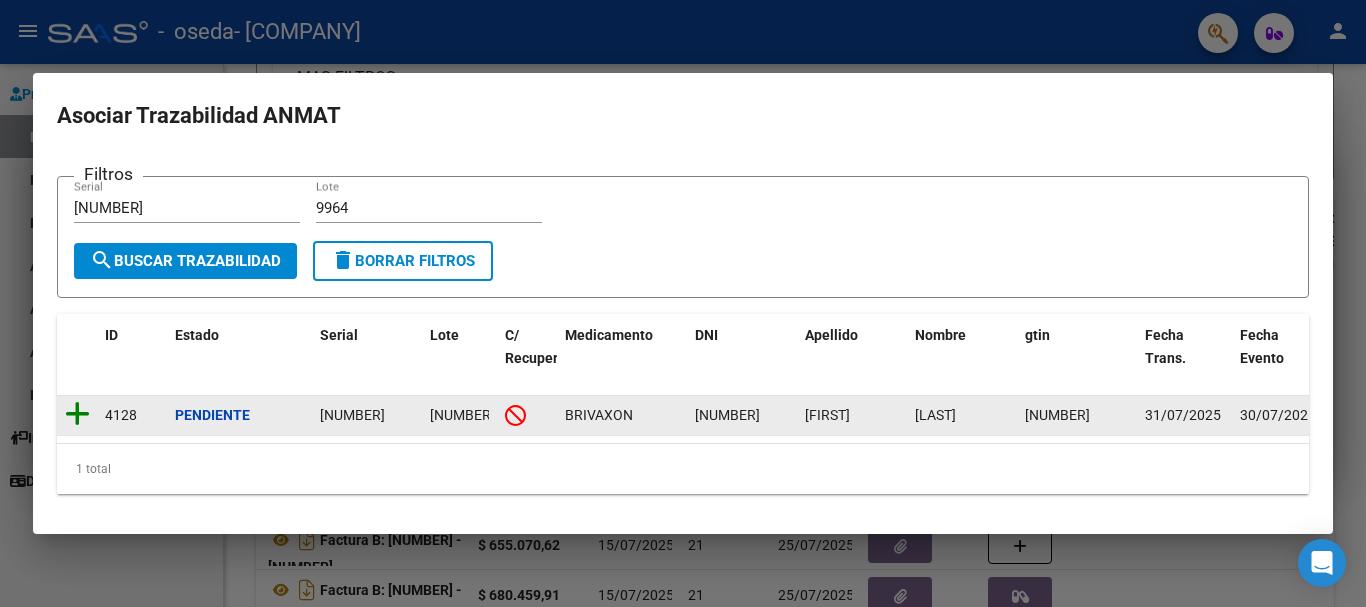 click 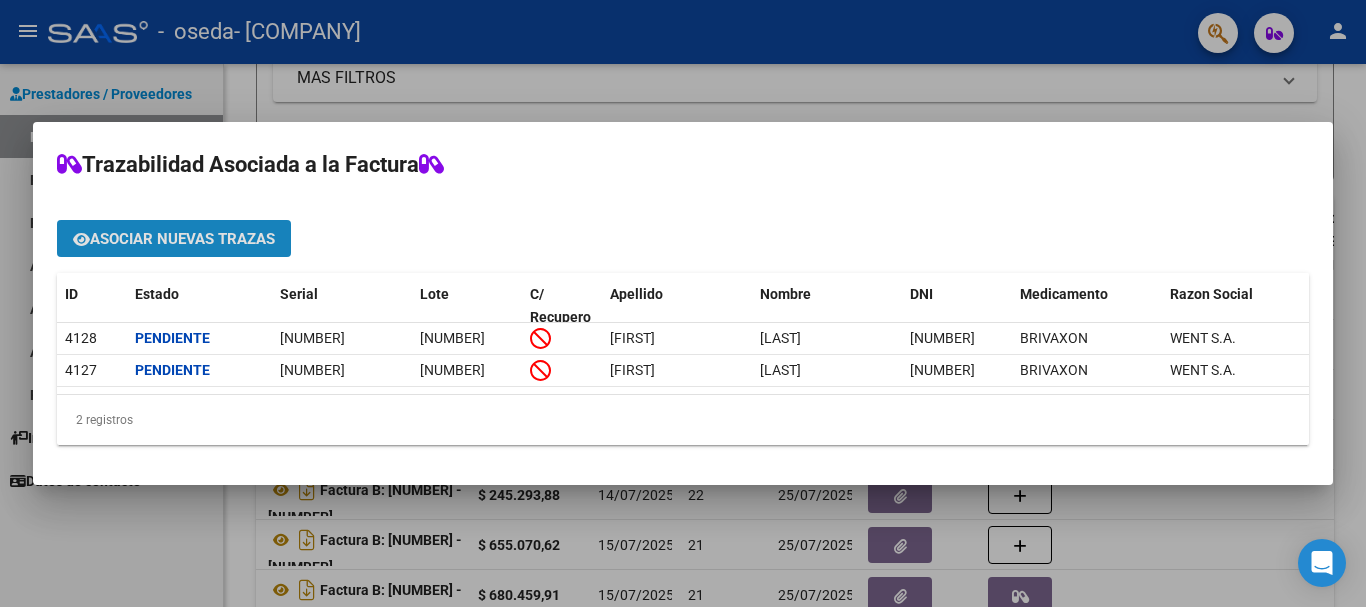 click on "Asociar nuevas trazas" at bounding box center (182, 239) 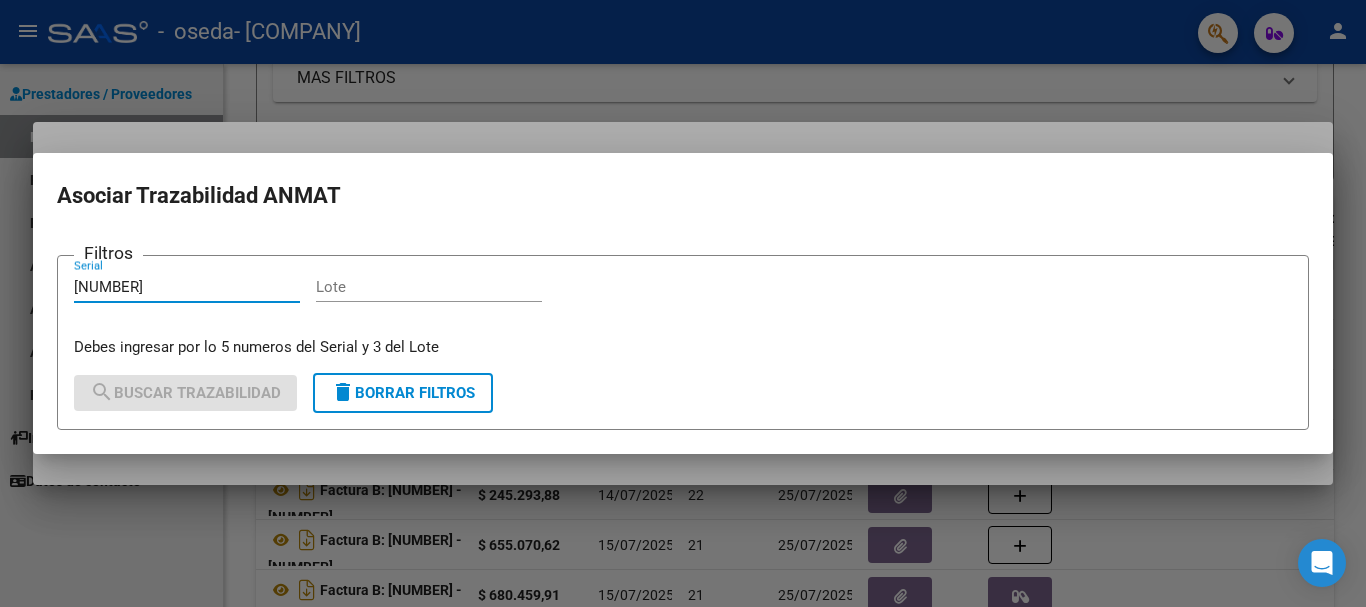 type on "[NUMBER]" 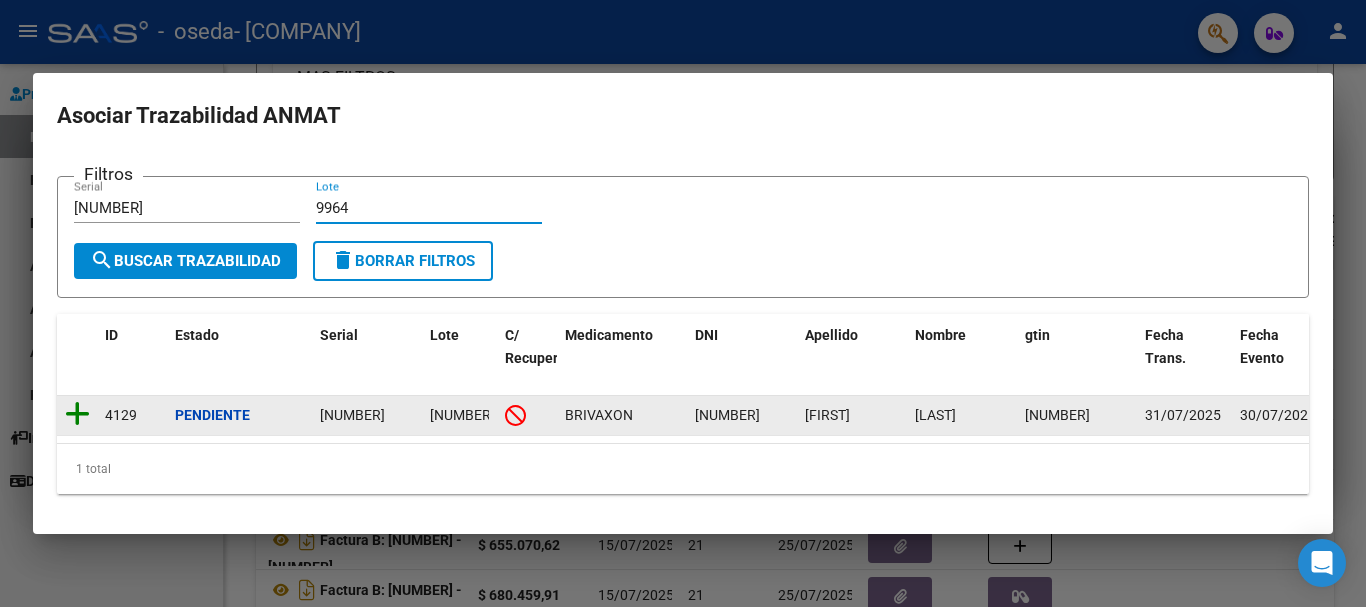 type on "9964" 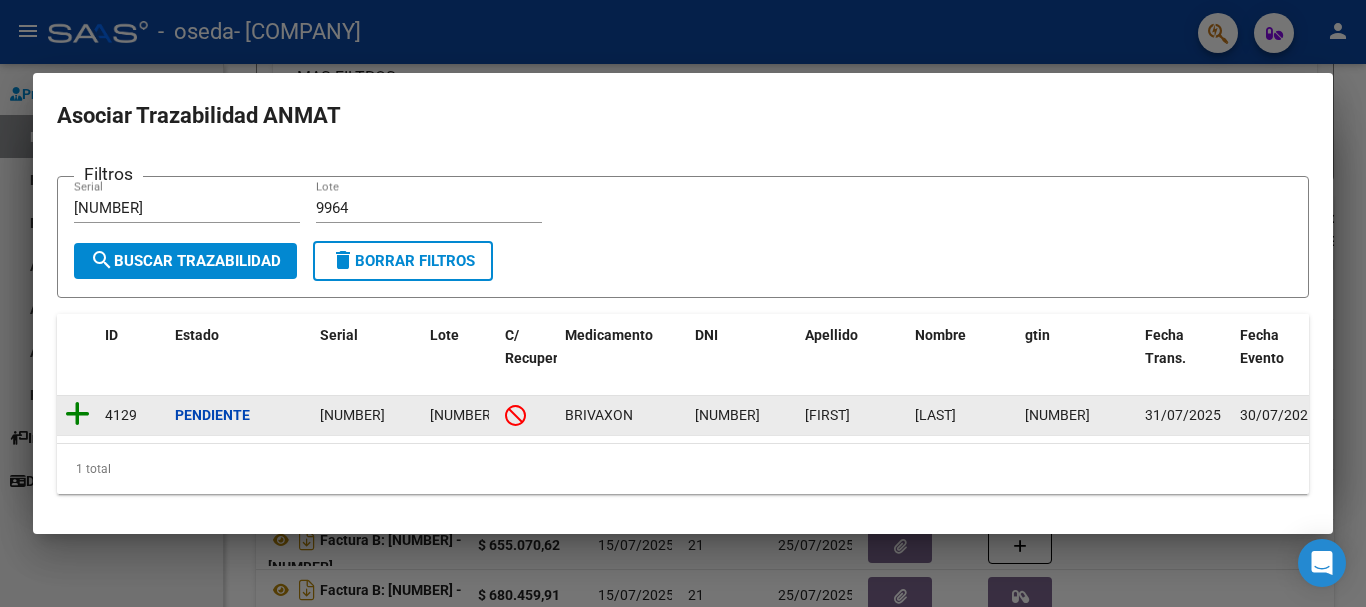 click 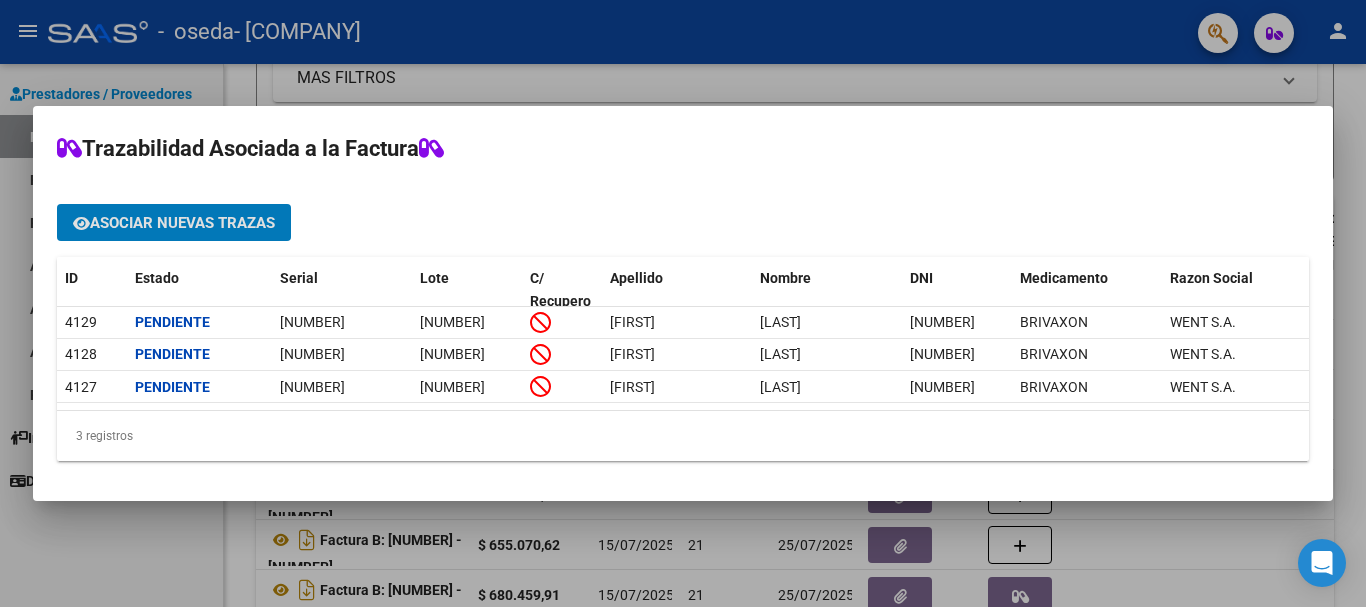 click at bounding box center [683, 303] 